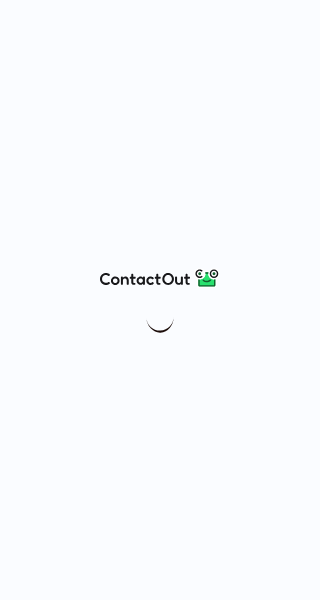 scroll, scrollTop: 0, scrollLeft: 0, axis: both 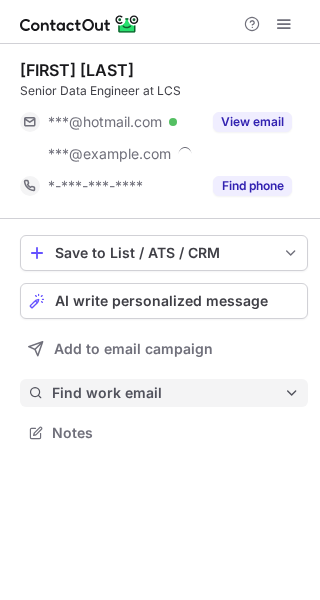 click on "Find work email" at bounding box center (168, 393) 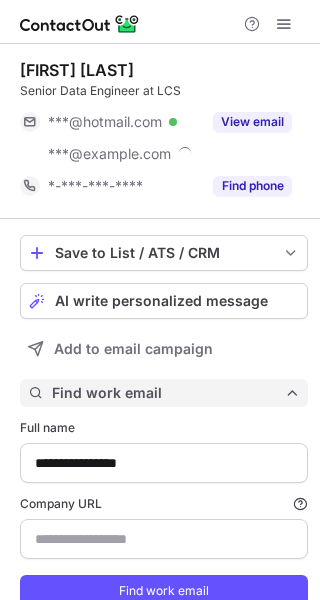 scroll, scrollTop: 10, scrollLeft: 10, axis: both 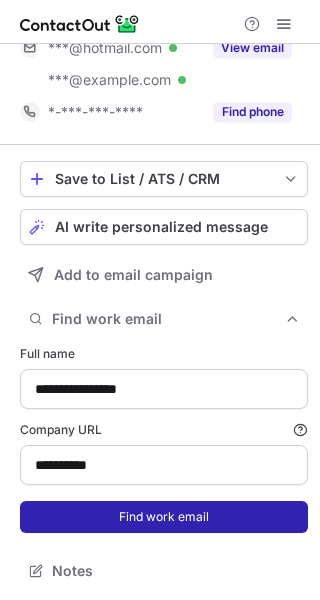 click on "Find work email" at bounding box center [164, 517] 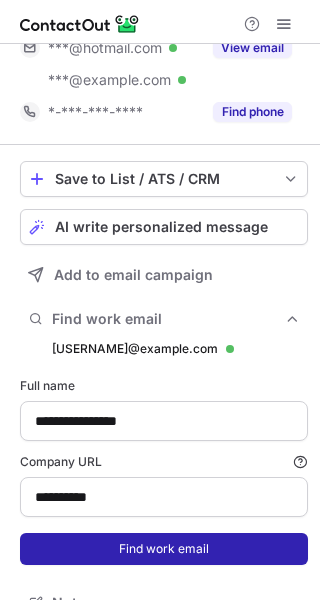 scroll, scrollTop: 10, scrollLeft: 10, axis: both 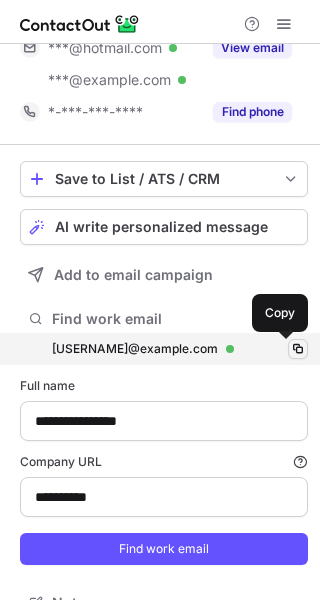 click at bounding box center [298, 349] 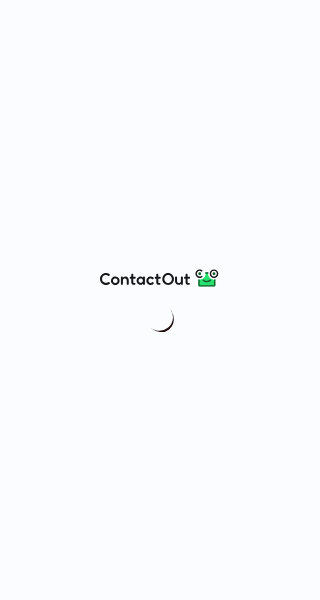 scroll, scrollTop: 0, scrollLeft: 0, axis: both 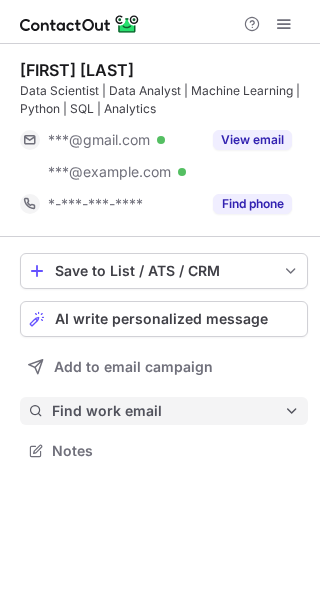 click on "Find work email" at bounding box center [168, 411] 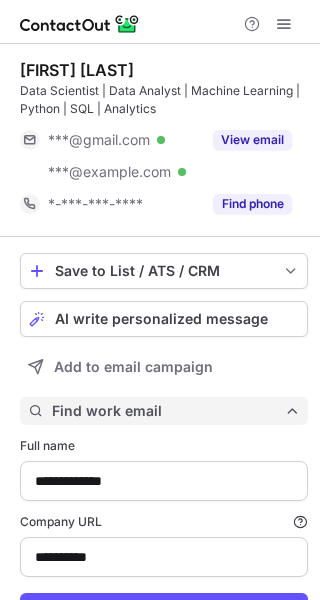 scroll, scrollTop: 92, scrollLeft: 0, axis: vertical 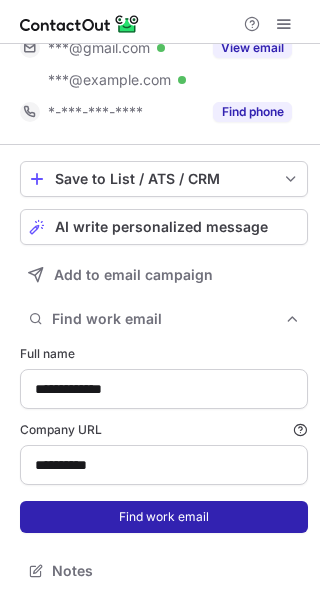 click on "Find work email" at bounding box center [164, 517] 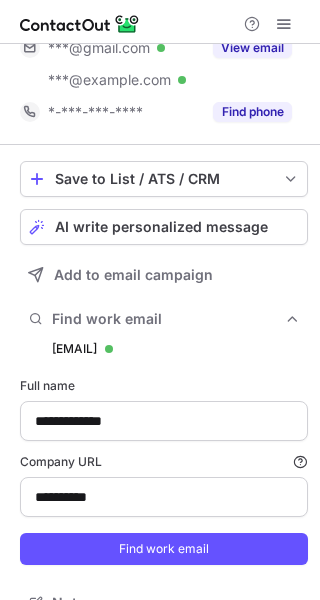 scroll, scrollTop: 10, scrollLeft: 10, axis: both 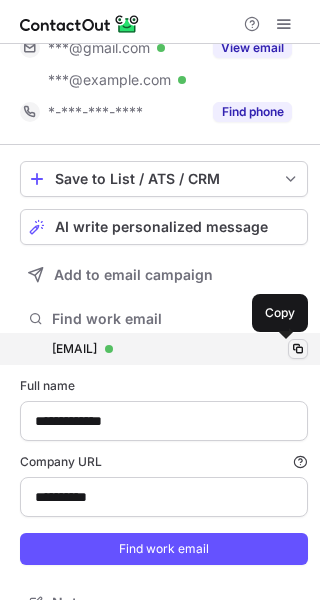 click at bounding box center [298, 349] 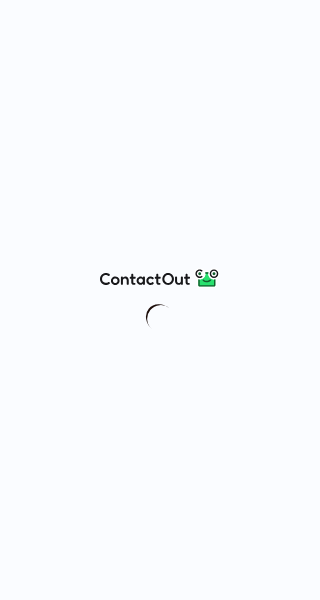 scroll, scrollTop: 0, scrollLeft: 0, axis: both 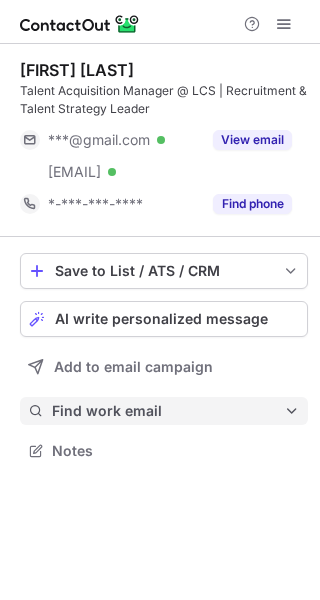 click on "Find work email" at bounding box center [168, 411] 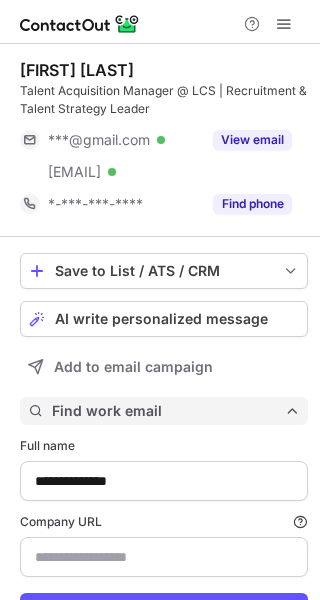 scroll, scrollTop: 10, scrollLeft: 10, axis: both 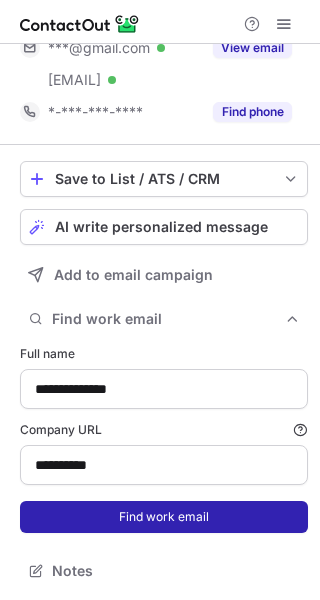 click on "Find work email" at bounding box center [164, 517] 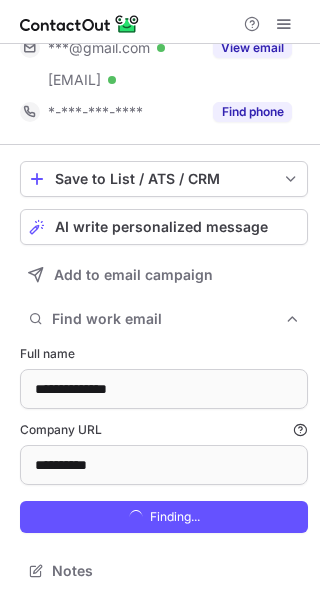 scroll, scrollTop: 10, scrollLeft: 10, axis: both 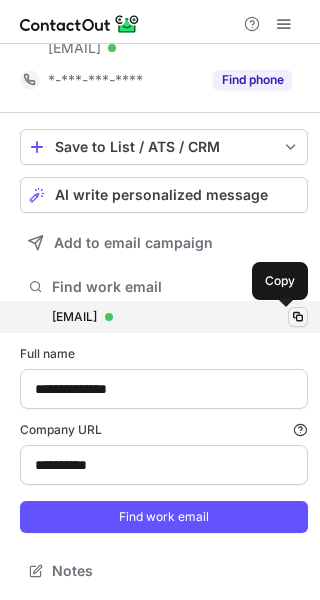 click at bounding box center (298, 317) 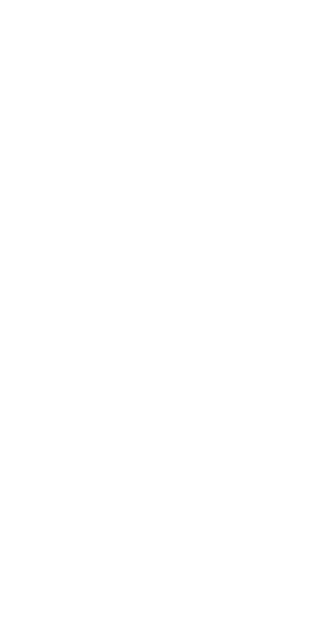scroll, scrollTop: 0, scrollLeft: 0, axis: both 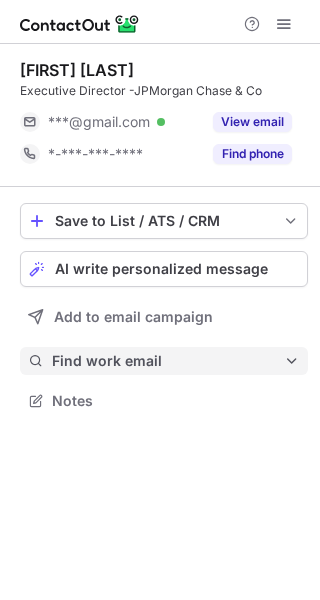 click on "Find work email" at bounding box center [164, 361] 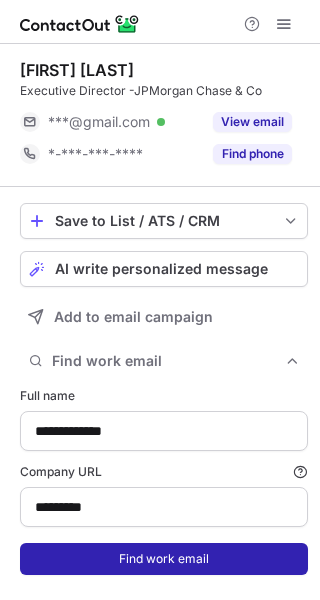 click on "Find work email" at bounding box center (164, 559) 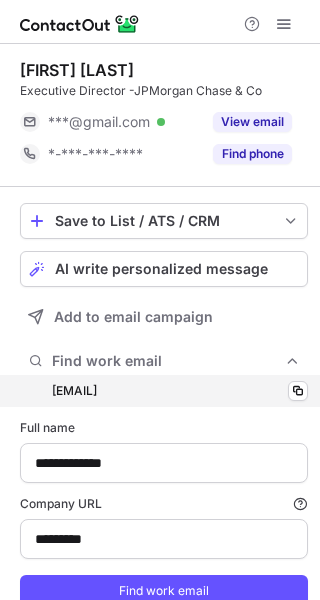scroll, scrollTop: 10, scrollLeft: 10, axis: both 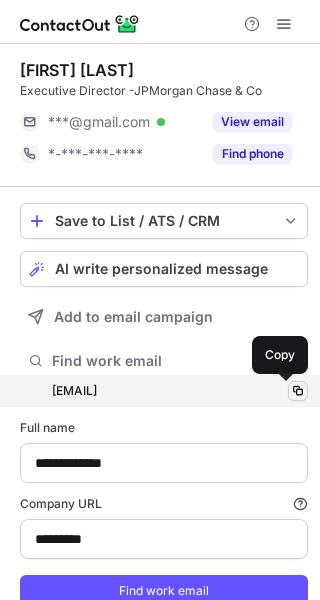 click at bounding box center [298, 391] 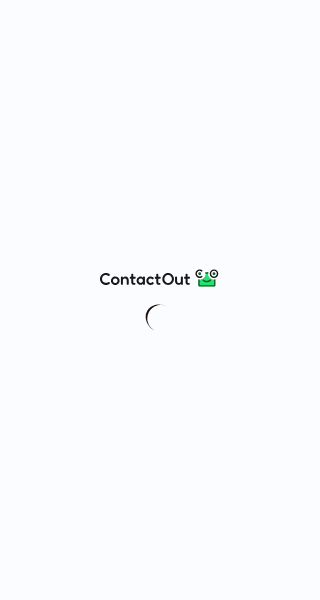 scroll, scrollTop: 0, scrollLeft: 0, axis: both 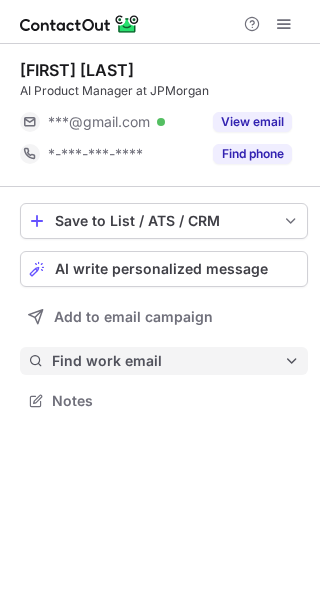 click on "Find work email" at bounding box center (168, 361) 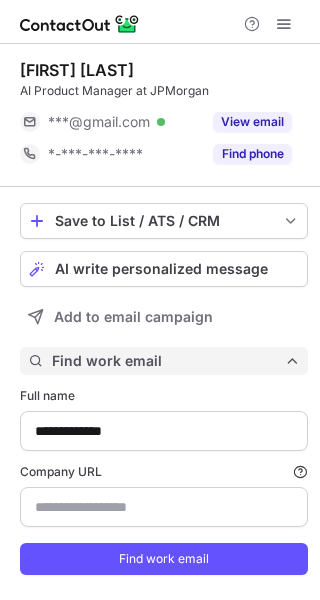 scroll, scrollTop: 10, scrollLeft: 10, axis: both 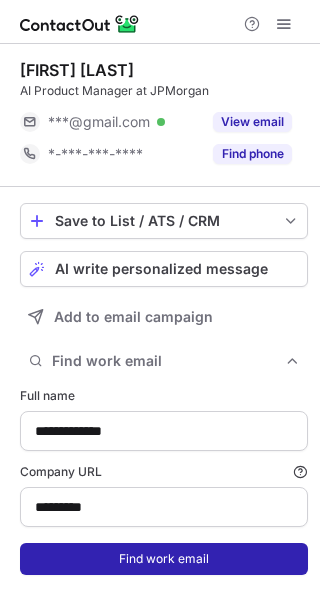 click on "Find work email" at bounding box center (164, 559) 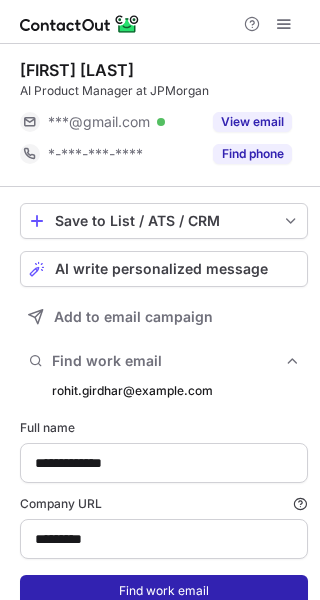 scroll, scrollTop: 10, scrollLeft: 10, axis: both 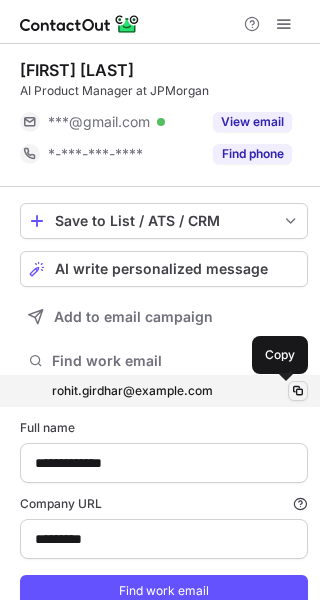 click at bounding box center [298, 391] 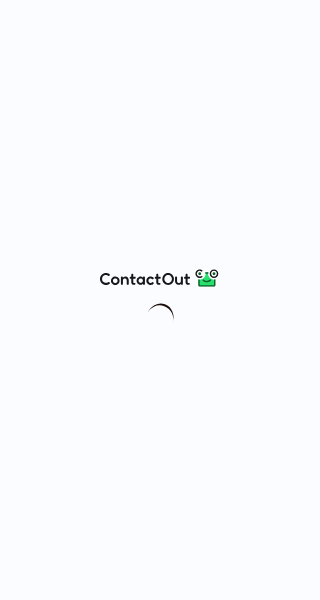 scroll, scrollTop: 0, scrollLeft: 0, axis: both 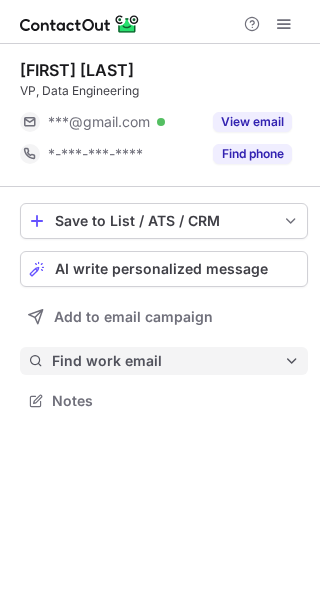 click on "Find work email" at bounding box center (168, 361) 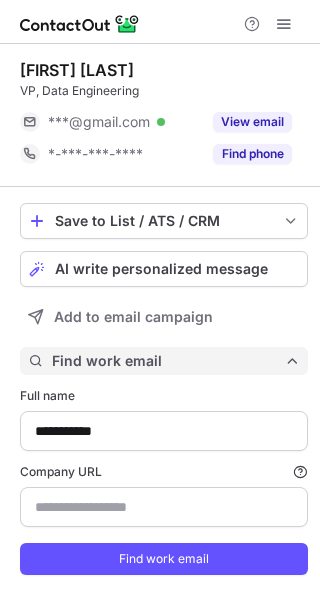 scroll, scrollTop: 10, scrollLeft: 10, axis: both 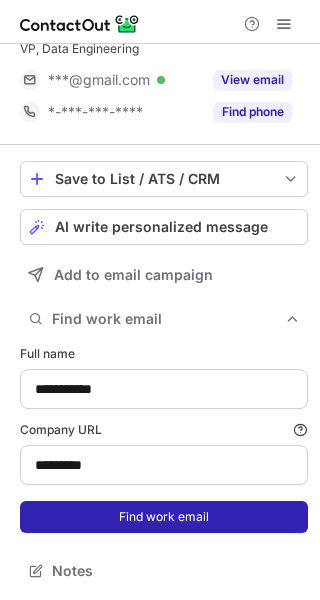 click on "Find work email" at bounding box center (164, 517) 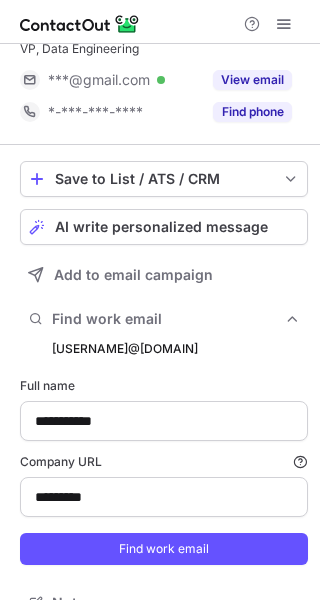 scroll, scrollTop: 10, scrollLeft: 10, axis: both 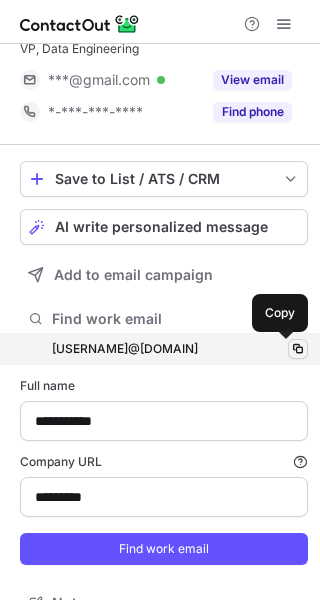 click at bounding box center [298, 349] 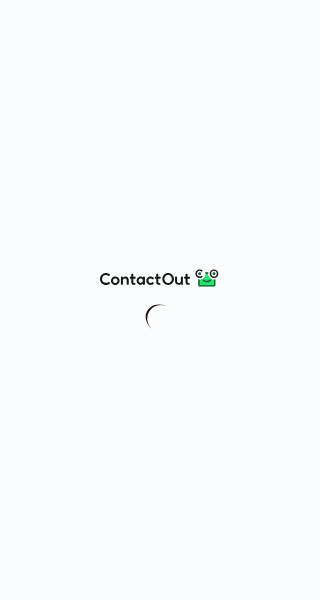 scroll, scrollTop: 0, scrollLeft: 0, axis: both 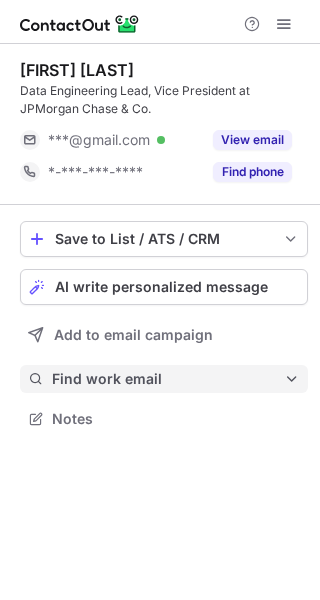 click on "Find work email" at bounding box center [168, 379] 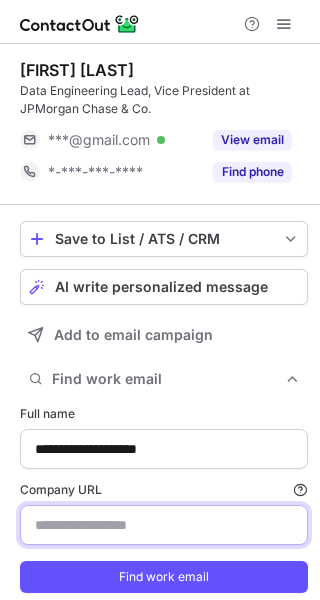click on "Company URL Finding work email will consume 1 credit if a match is found." at bounding box center [164, 525] 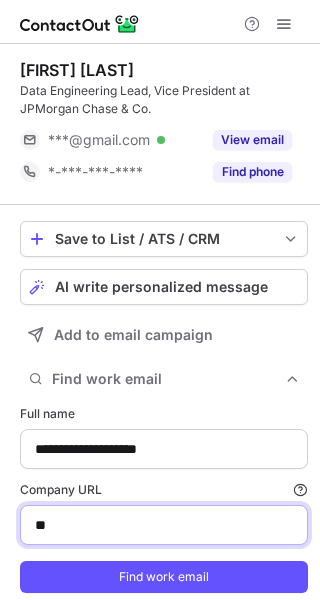 type on "*********" 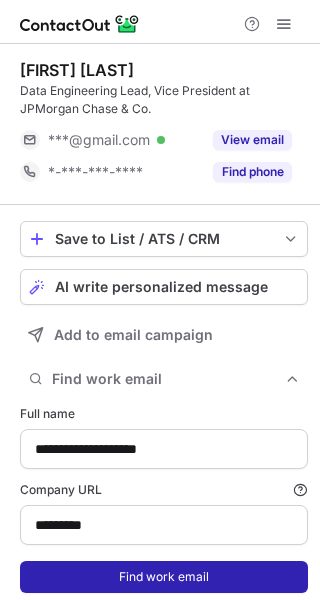 click on "Find work email" at bounding box center [164, 577] 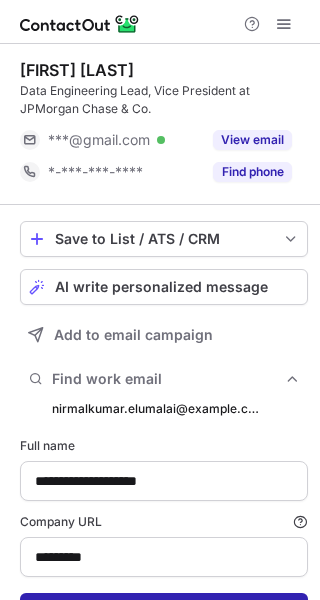 scroll, scrollTop: 10, scrollLeft: 10, axis: both 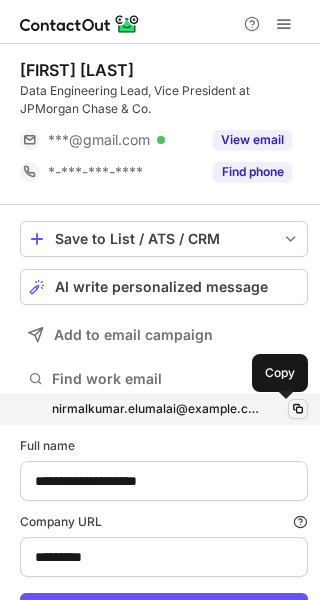 click at bounding box center [298, 409] 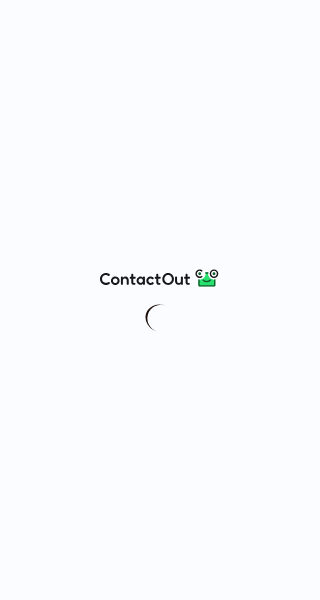 scroll, scrollTop: 0, scrollLeft: 0, axis: both 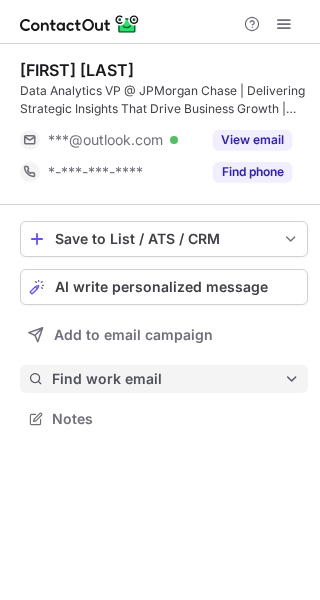 click on "Find work email" at bounding box center [168, 379] 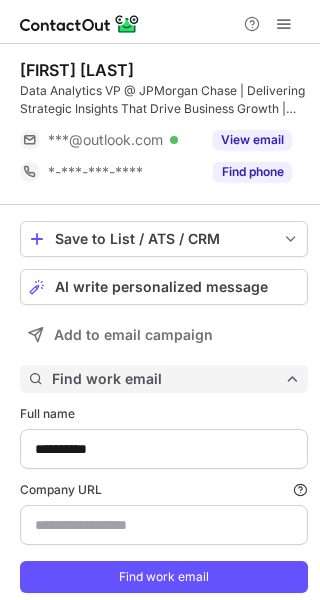 scroll, scrollTop: 10, scrollLeft: 10, axis: both 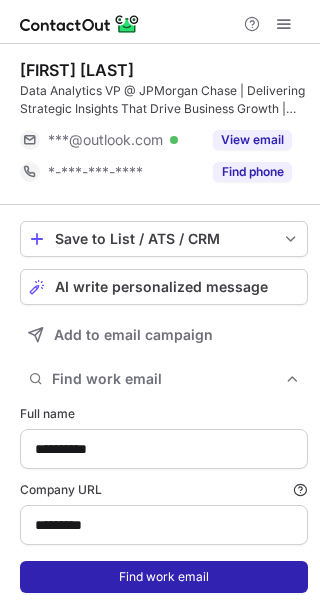 click on "Find work email" at bounding box center (164, 577) 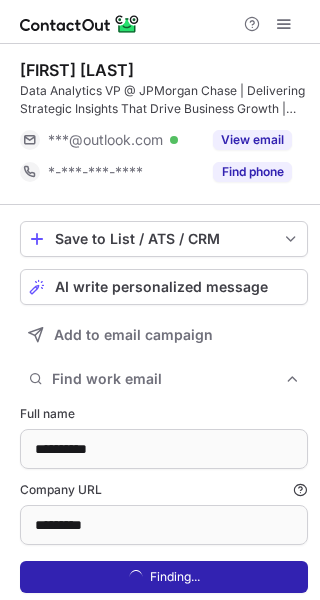 scroll, scrollTop: 10, scrollLeft: 10, axis: both 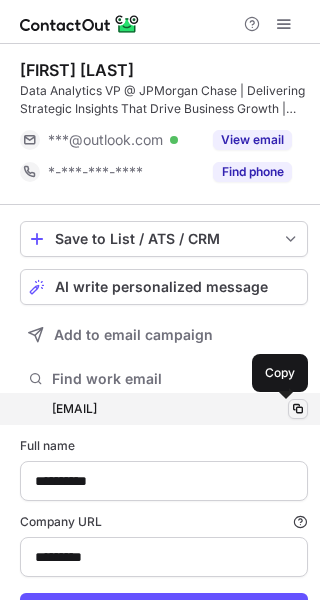 click at bounding box center [298, 409] 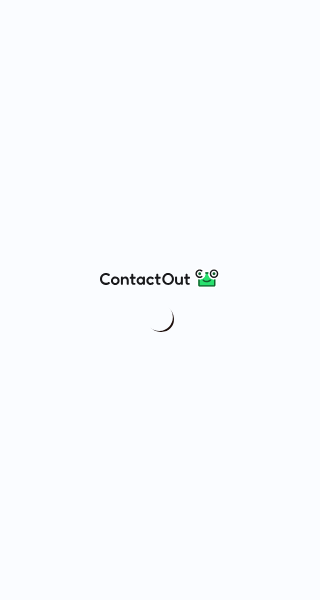 scroll, scrollTop: 0, scrollLeft: 0, axis: both 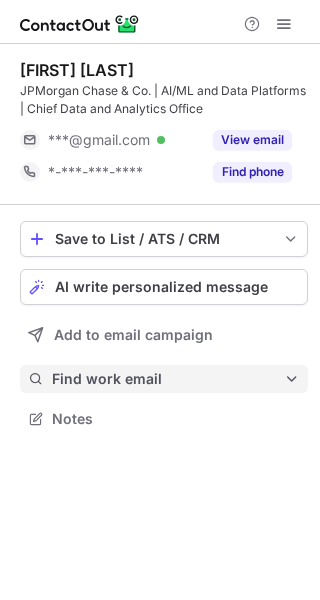 click on "Find work email" at bounding box center (168, 379) 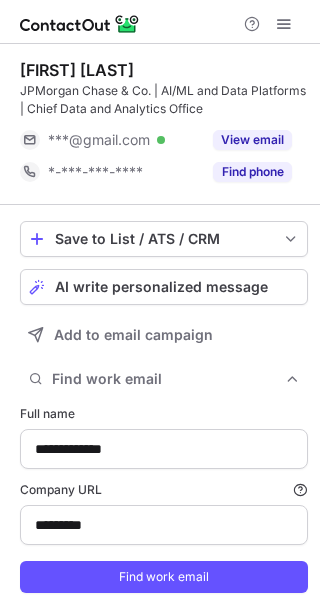 scroll, scrollTop: 60, scrollLeft: 0, axis: vertical 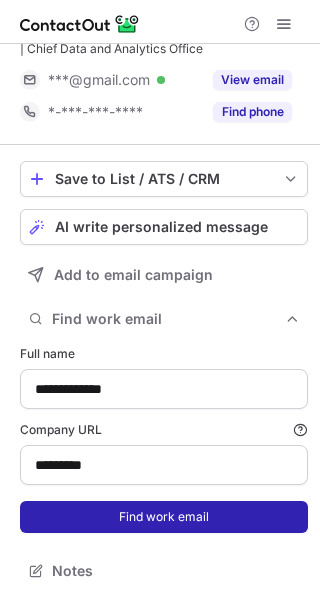 click on "Find work email" at bounding box center (164, 517) 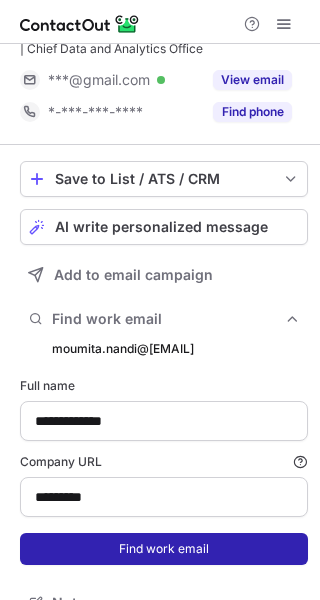 scroll, scrollTop: 10, scrollLeft: 10, axis: both 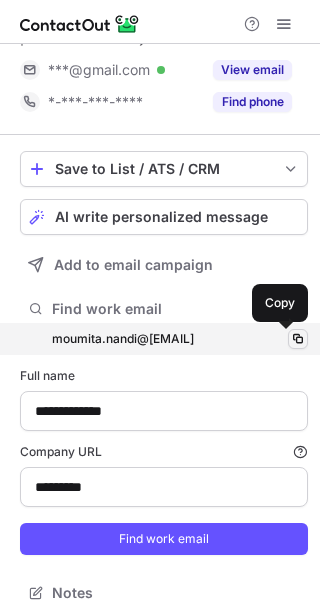 click at bounding box center (298, 339) 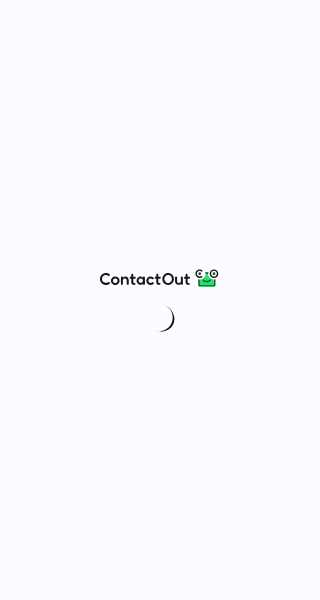 scroll, scrollTop: 0, scrollLeft: 0, axis: both 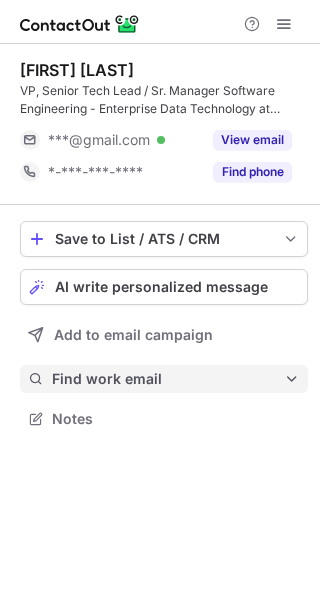 click on "Find work email" at bounding box center (168, 379) 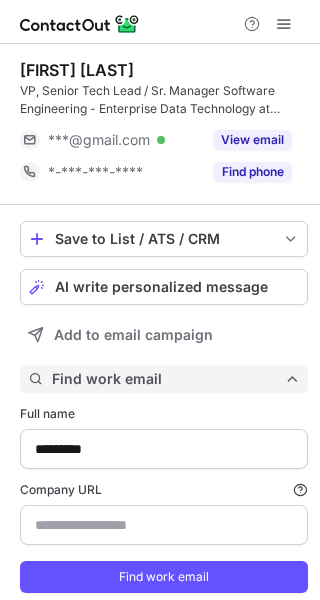 scroll, scrollTop: 10, scrollLeft: 10, axis: both 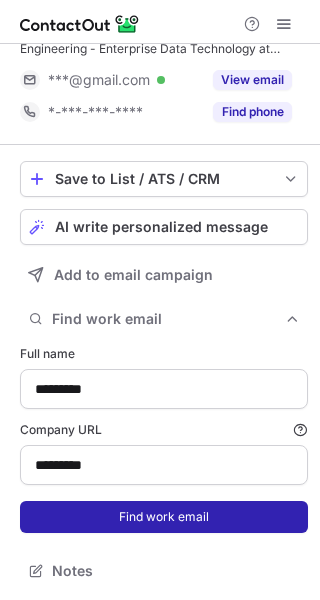 click on "Find work email" at bounding box center (164, 517) 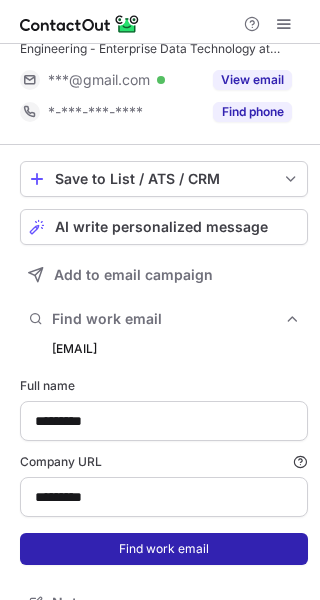 scroll, scrollTop: 10, scrollLeft: 10, axis: both 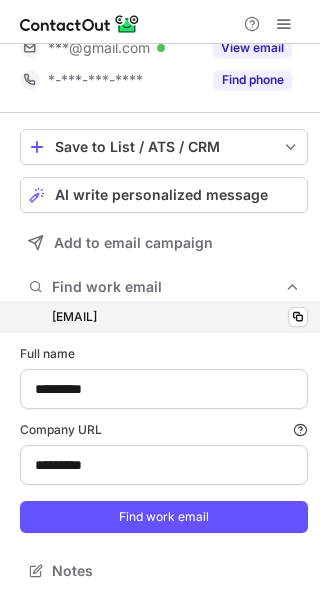 click on "edward.yu@chase.com edward.yu@chase.com Copy" at bounding box center [164, 317] 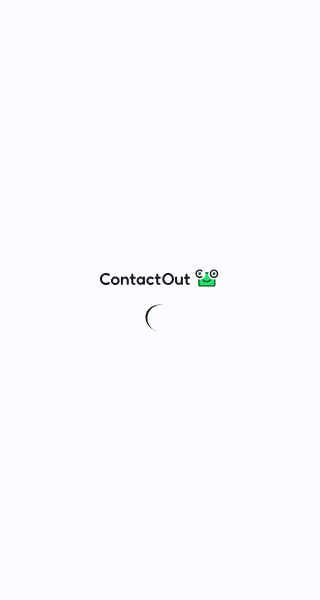 scroll, scrollTop: 0, scrollLeft: 0, axis: both 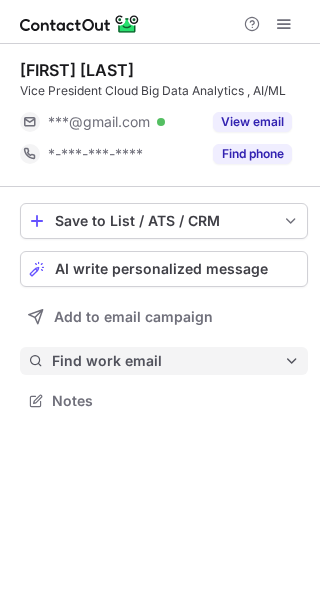 click on "Find work email" at bounding box center (168, 361) 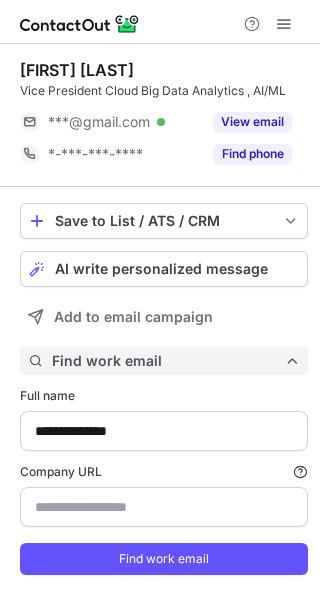 scroll, scrollTop: 10, scrollLeft: 10, axis: both 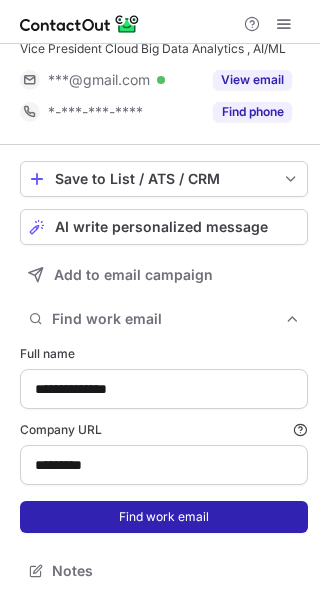click on "Find work email" at bounding box center (164, 517) 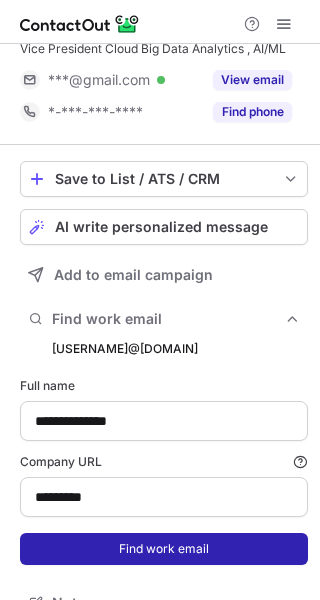 scroll, scrollTop: 10, scrollLeft: 10, axis: both 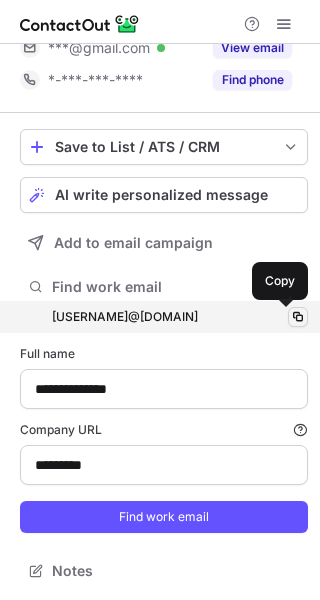 click at bounding box center (298, 317) 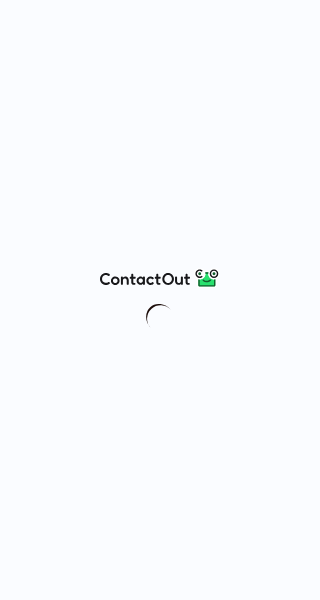 scroll, scrollTop: 0, scrollLeft: 0, axis: both 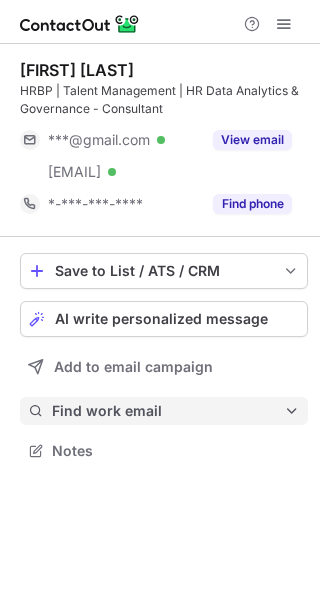 click on "Find work email" at bounding box center (168, 411) 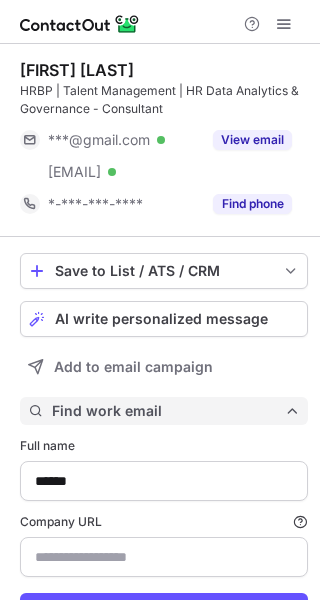 type on "*********" 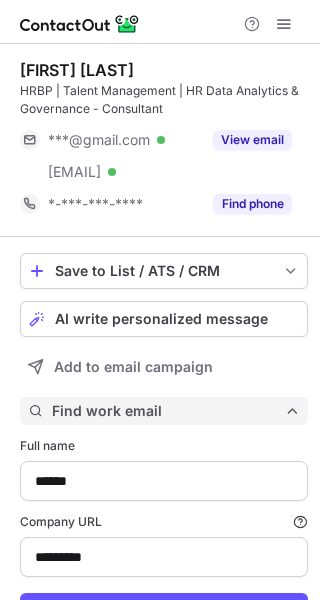 scroll, scrollTop: 92, scrollLeft: 0, axis: vertical 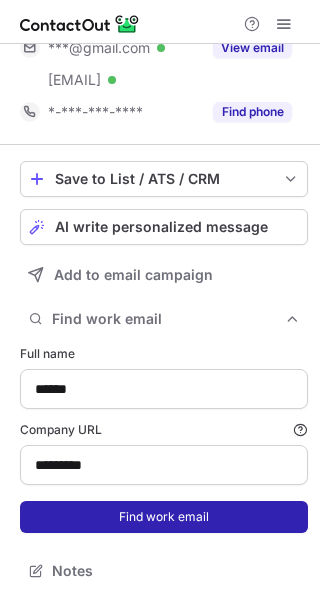 click on "Find work email" at bounding box center [164, 517] 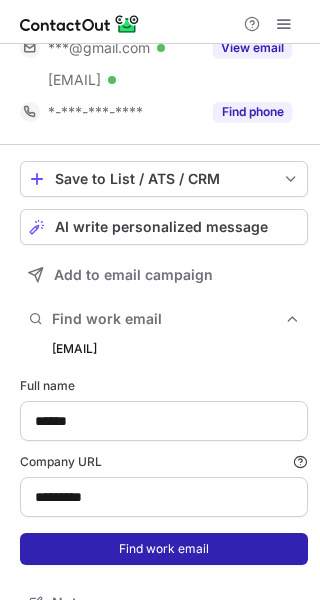 scroll, scrollTop: 10, scrollLeft: 10, axis: both 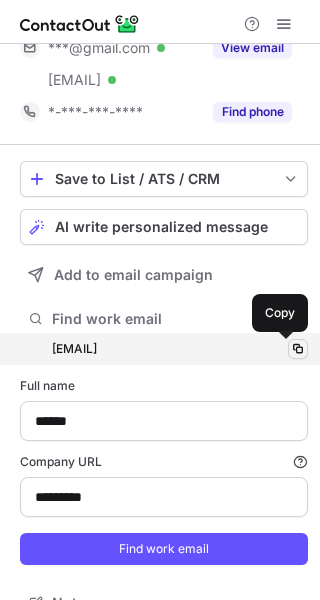 click at bounding box center [298, 349] 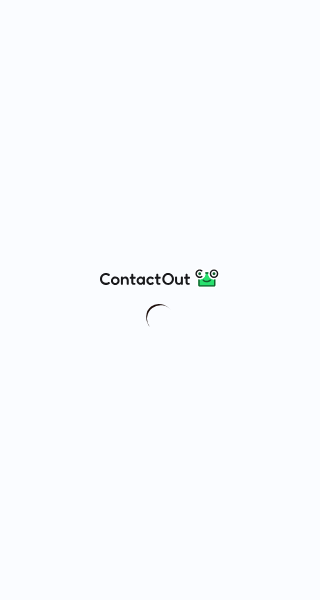 scroll, scrollTop: 0, scrollLeft: 0, axis: both 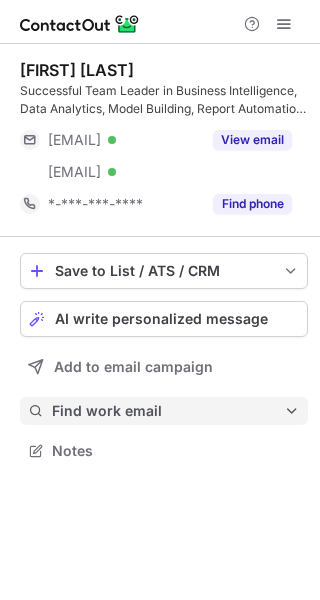 click on "Find work email" at bounding box center [168, 411] 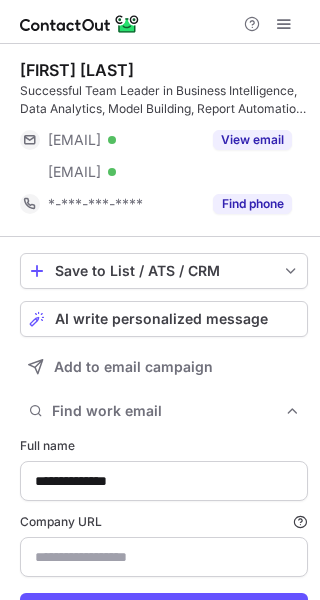 scroll, scrollTop: 92, scrollLeft: 0, axis: vertical 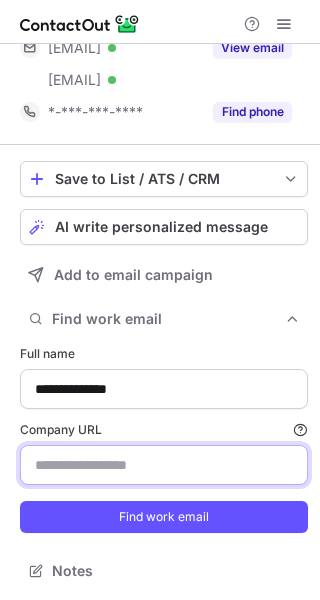 click on "Company URL Finding work email will consume 1 credit if a match is found." at bounding box center [164, 465] 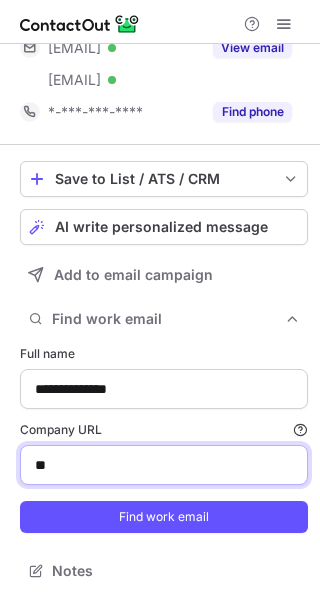 type on "*********" 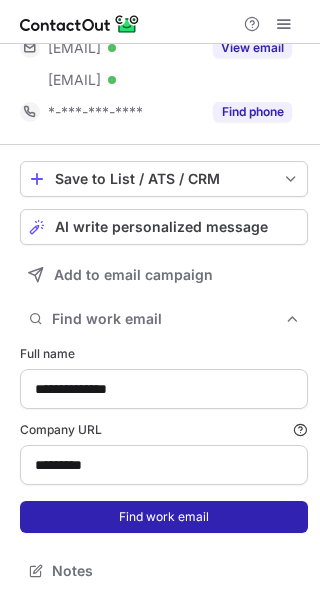 click on "Find work email" at bounding box center [164, 517] 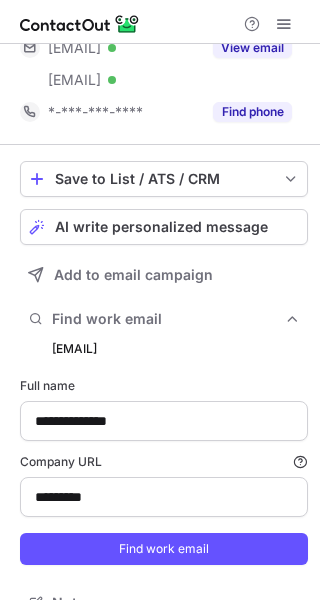 scroll, scrollTop: 10, scrollLeft: 10, axis: both 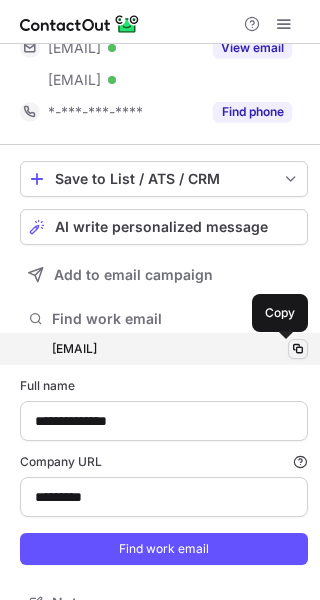click at bounding box center [298, 349] 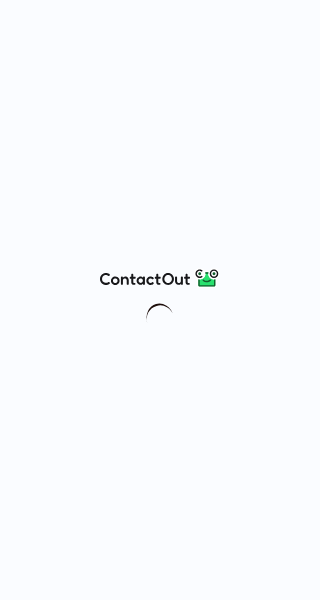 scroll, scrollTop: 0, scrollLeft: 0, axis: both 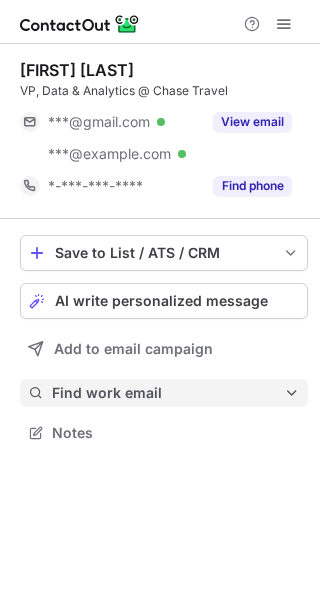 click on "Find work email" at bounding box center [168, 393] 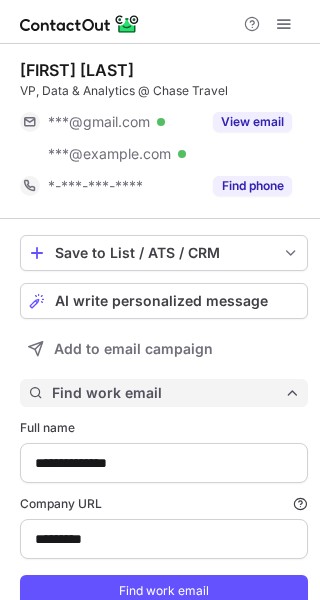 scroll, scrollTop: 74, scrollLeft: 0, axis: vertical 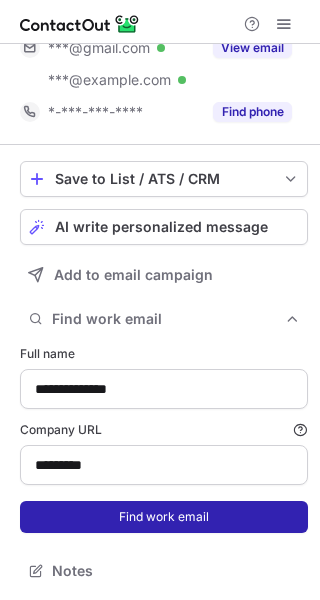 click on "Find work email" at bounding box center [164, 517] 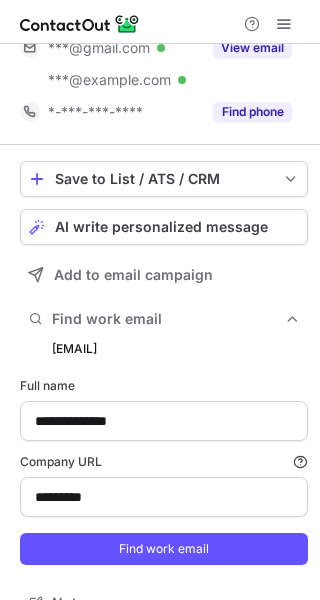 scroll, scrollTop: 10, scrollLeft: 10, axis: both 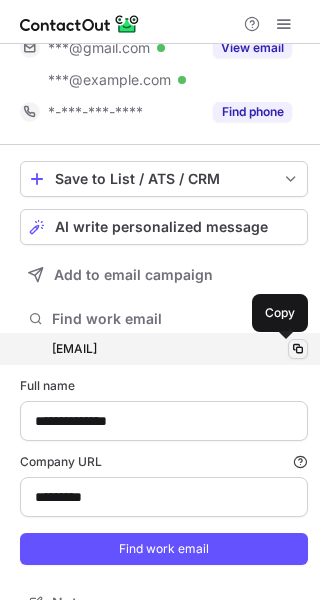 click at bounding box center (298, 349) 